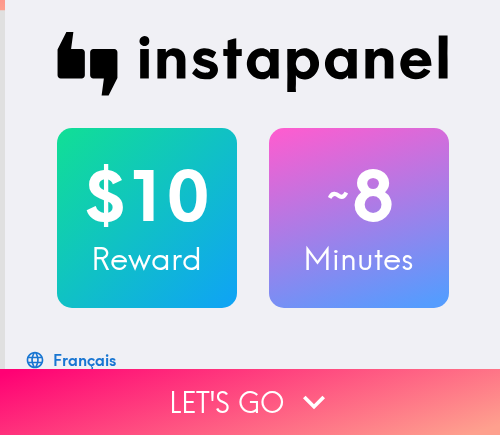 scroll, scrollTop: 0, scrollLeft: 0, axis: both 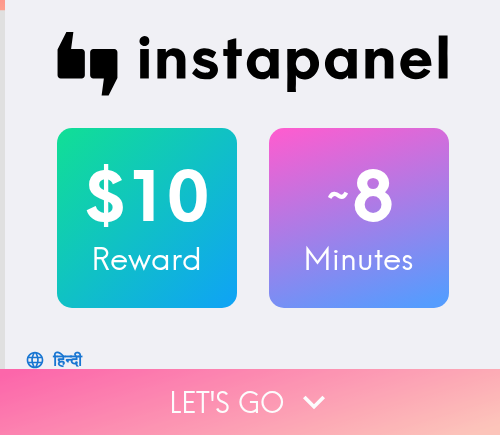 click on "Let's go" at bounding box center (250, 402) 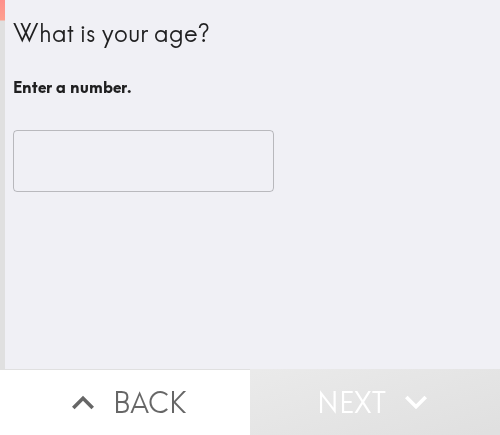 click at bounding box center [143, 161] 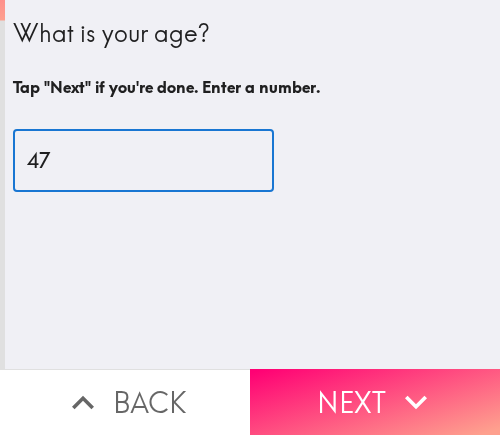 type on "47" 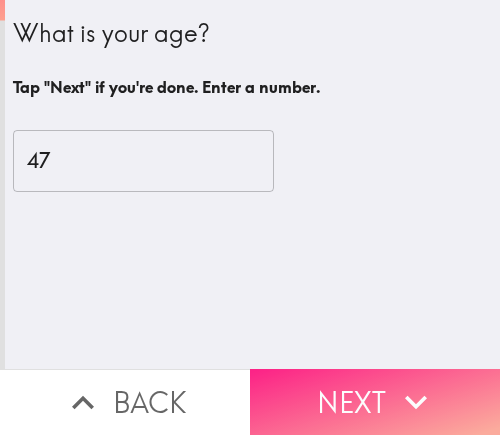 click on "Next" at bounding box center [375, 402] 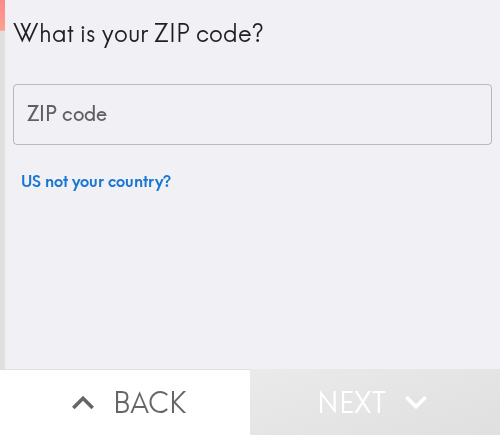 click on "ZIP code" at bounding box center (252, 115) 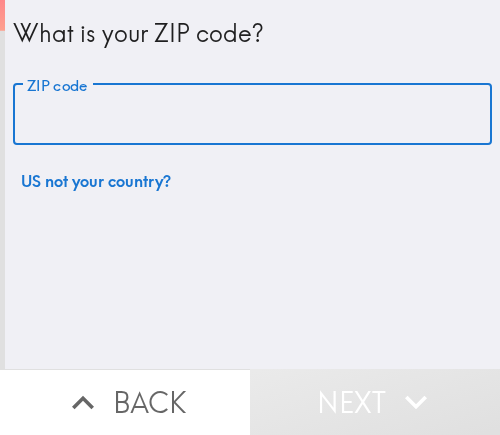 paste on "11801" 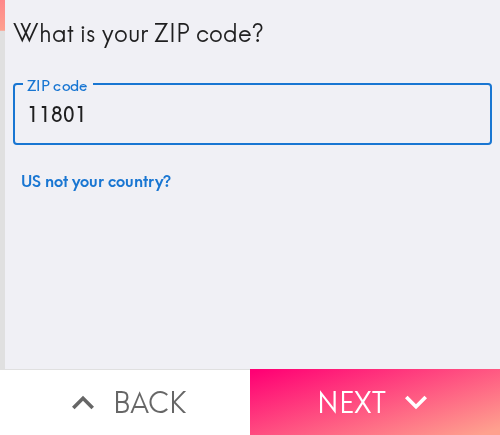 type on "11801" 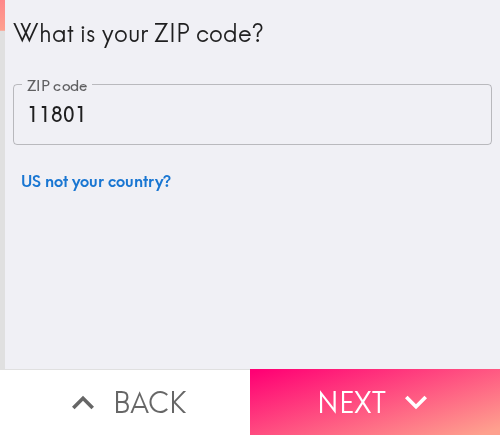 click on "Next" at bounding box center (375, 402) 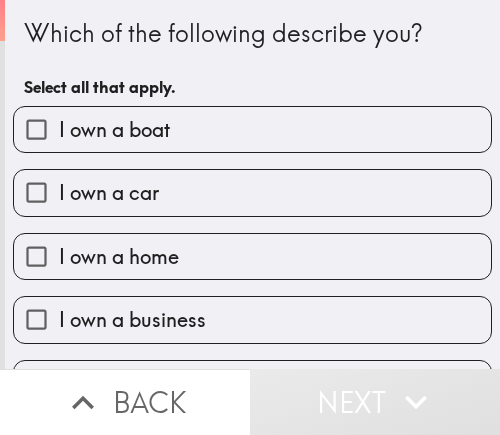 click on "Which of the following describe you? Select all that apply." at bounding box center [252, 61] 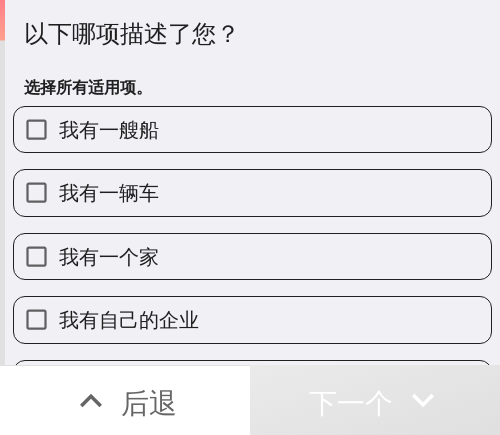 click on "我有自己的企业" at bounding box center (129, 319) 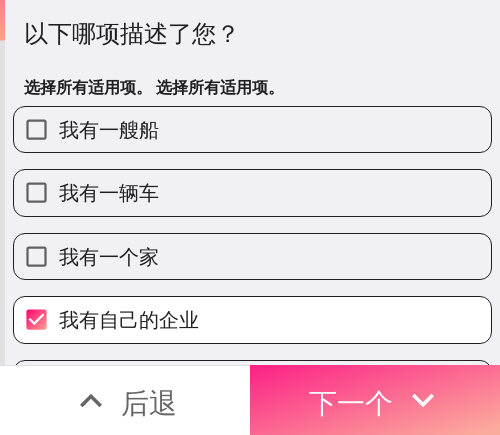 click on "下一个" at bounding box center [375, 400] 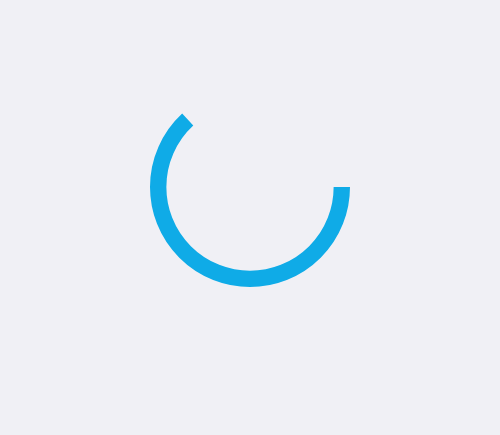 scroll, scrollTop: 0, scrollLeft: 0, axis: both 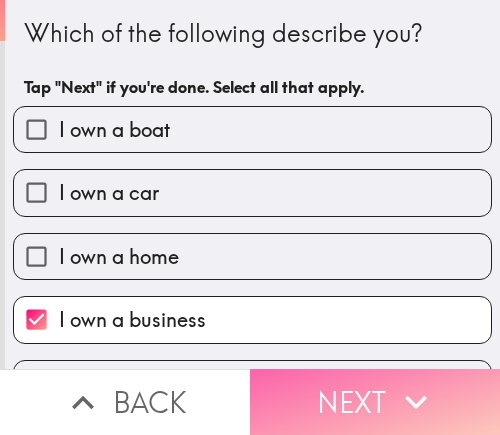 click on "Next" at bounding box center [375, 402] 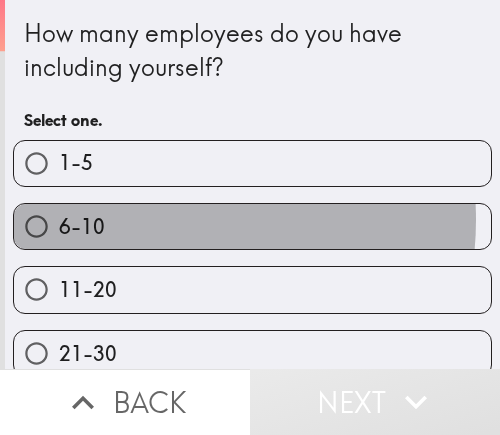 click on "6-10" at bounding box center (252, 226) 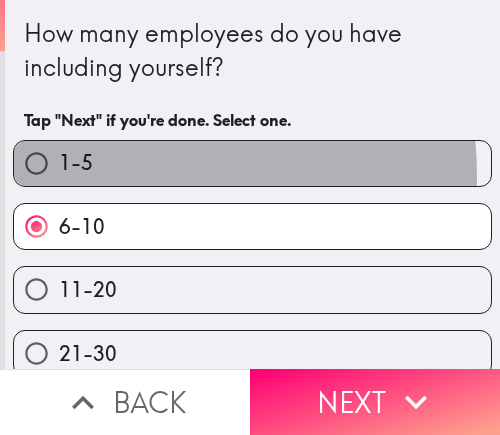 click on "1-5" at bounding box center (252, 163) 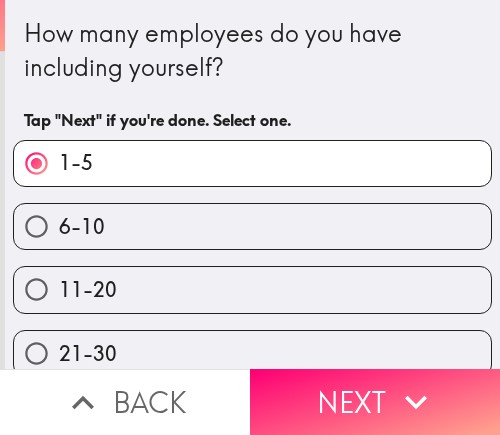 click on "Next" at bounding box center [375, 402] 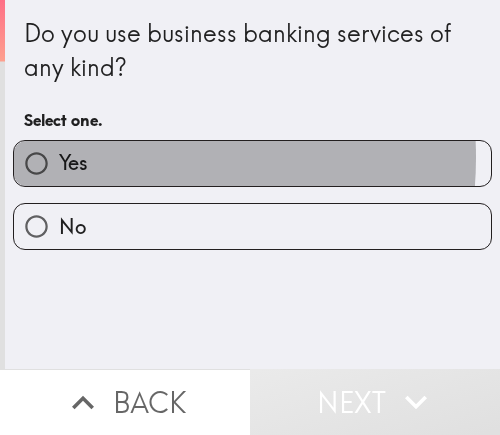 click on "Yes" at bounding box center [252, 163] 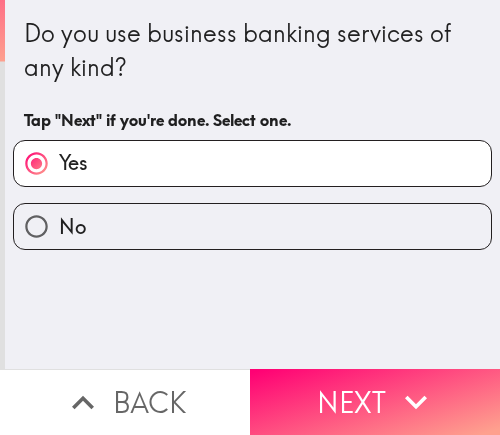 click on "Next" at bounding box center (375, 402) 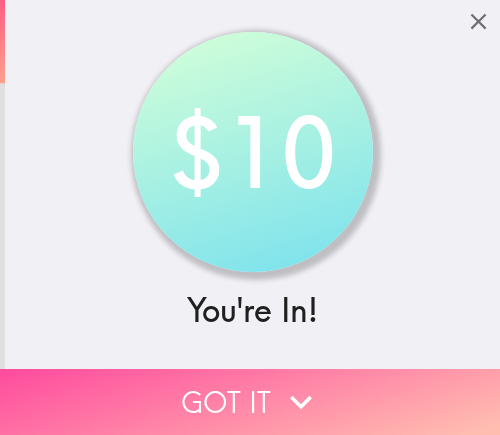 drag, startPoint x: 200, startPoint y: 376, endPoint x: 45, endPoint y: 423, distance: 161.96913 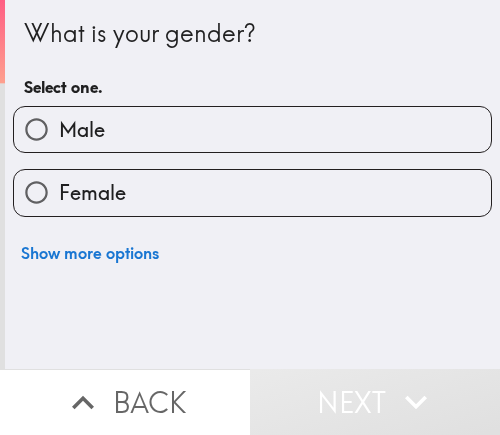 drag, startPoint x: 198, startPoint y: 52, endPoint x: 197, endPoint y: 91, distance: 39.012817 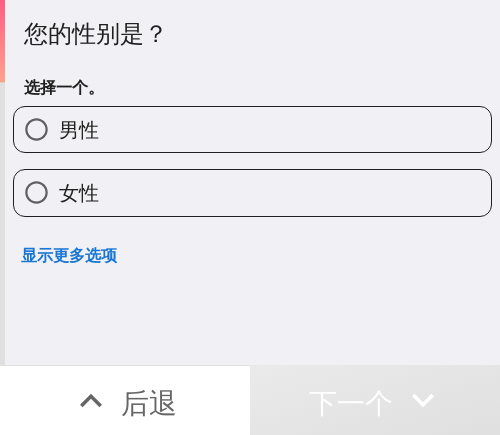 drag, startPoint x: 176, startPoint y: 137, endPoint x: 144, endPoint y: 153, distance: 35.77709 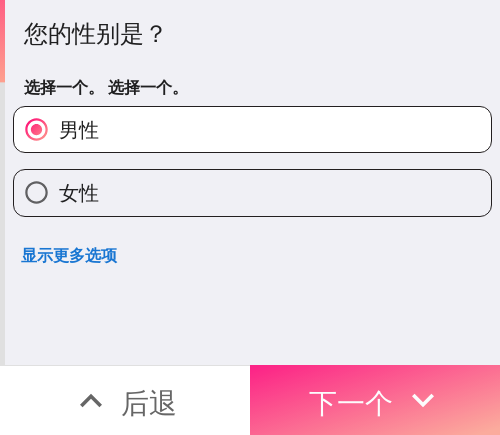 click on "下一个" at bounding box center (351, 402) 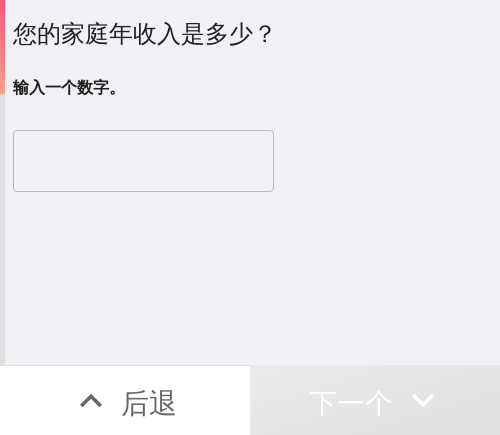click at bounding box center [143, 161] 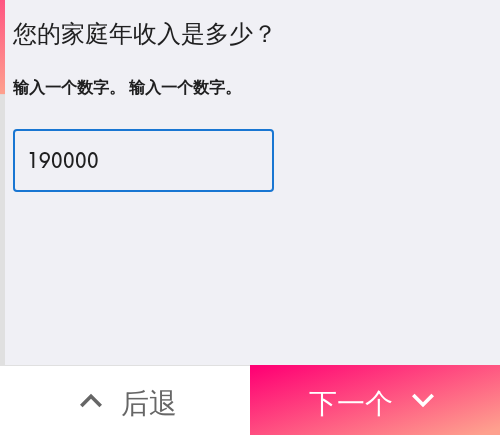 type on "190000" 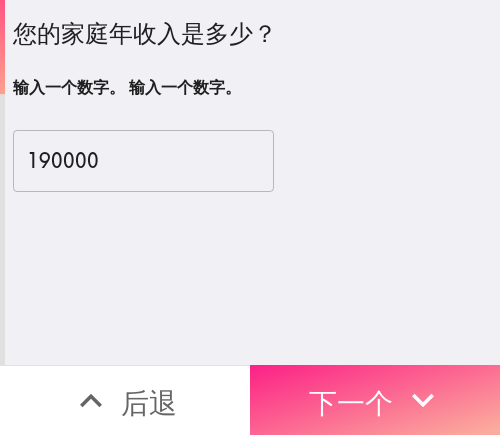 click on "下一个" at bounding box center (351, 400) 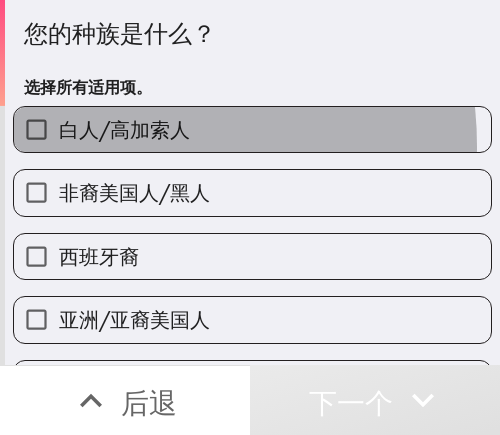 click on "白人/高加索人" at bounding box center [252, 129] 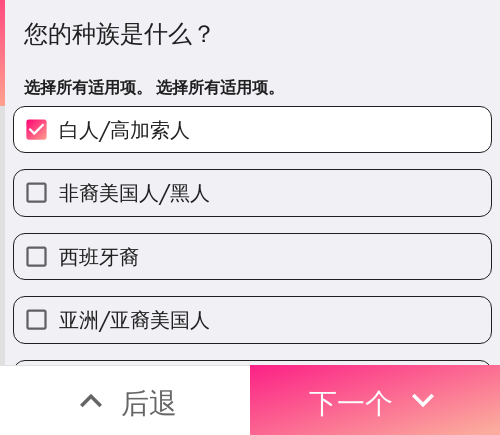 click on "下一个" at bounding box center [351, 402] 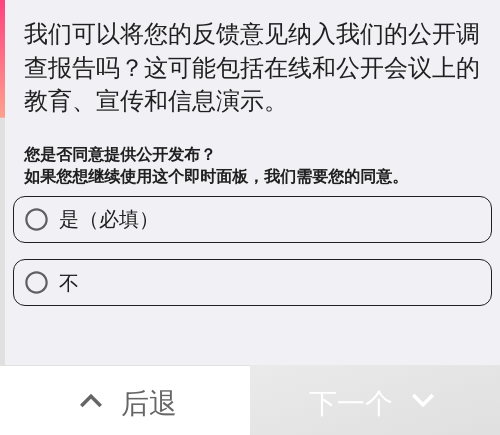click on "是（必填）" at bounding box center (252, 219) 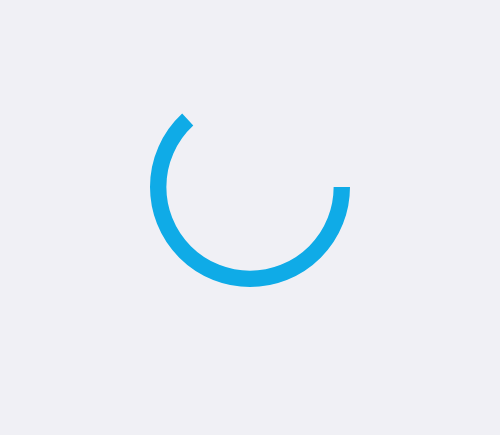 scroll, scrollTop: 0, scrollLeft: 0, axis: both 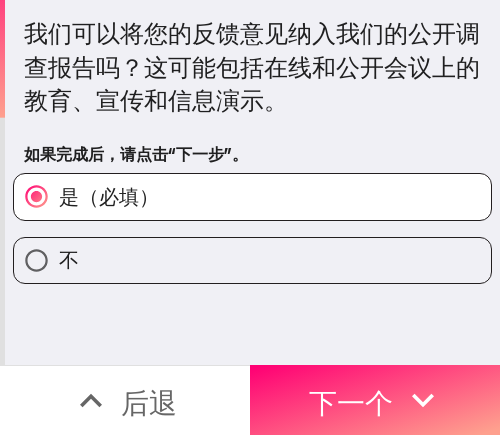 drag, startPoint x: 331, startPoint y: 369, endPoint x: 233, endPoint y: 419, distance: 110.01818 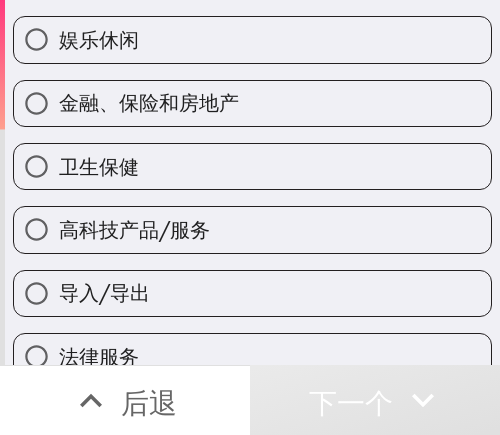 scroll, scrollTop: 600, scrollLeft: 0, axis: vertical 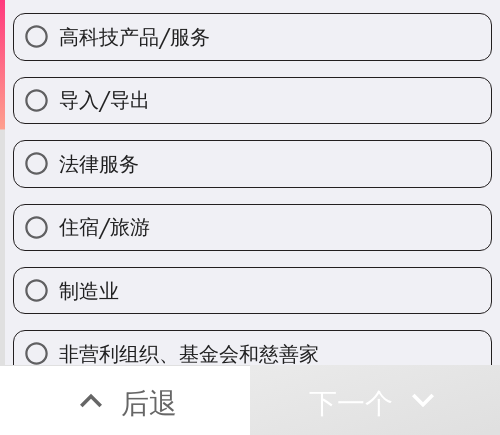 click on "制造业" at bounding box center [252, 290] 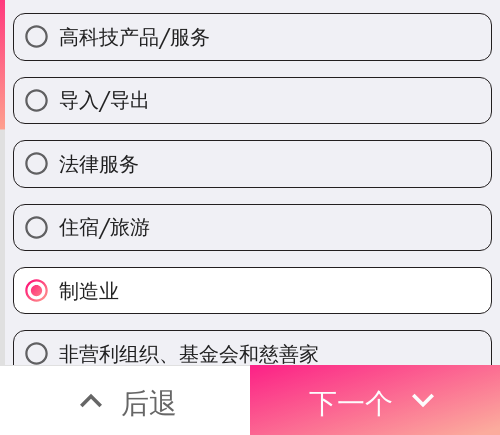 click on "下一个" at bounding box center [375, 400] 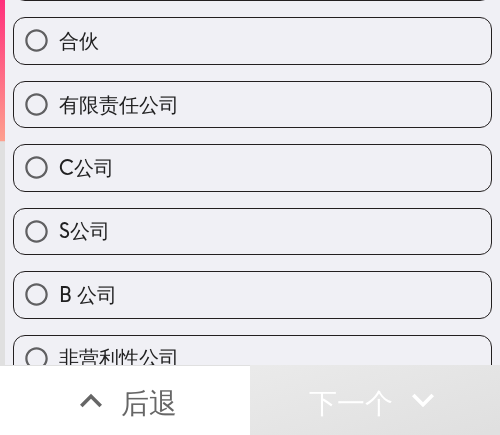 scroll, scrollTop: 0, scrollLeft: 0, axis: both 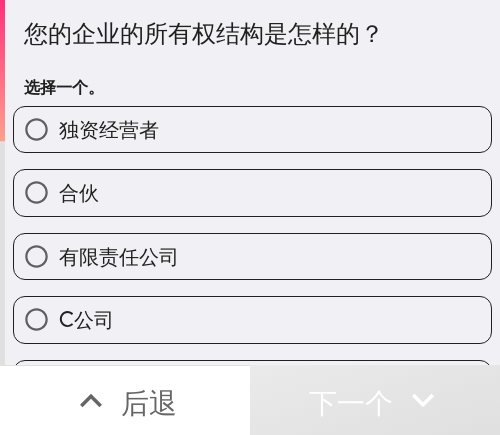 click on "独资经营者" at bounding box center (109, 129) 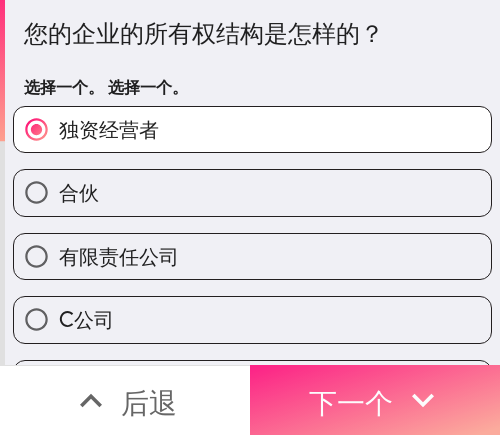 drag, startPoint x: 316, startPoint y: 362, endPoint x: 282, endPoint y: 377, distance: 37.161808 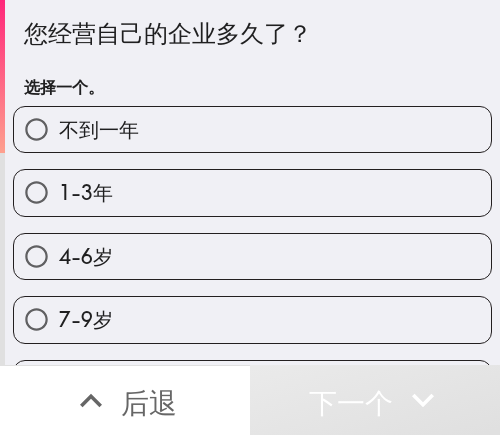 click on "7-9岁" at bounding box center [252, 319] 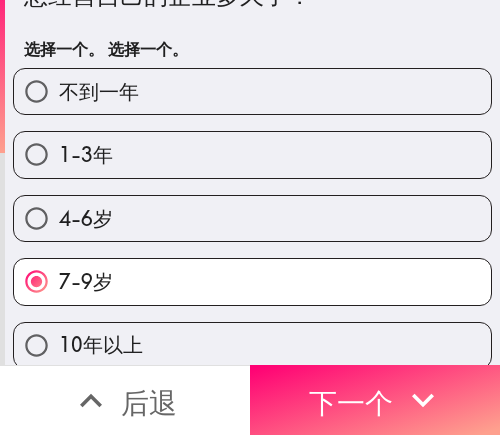 scroll, scrollTop: 59, scrollLeft: 0, axis: vertical 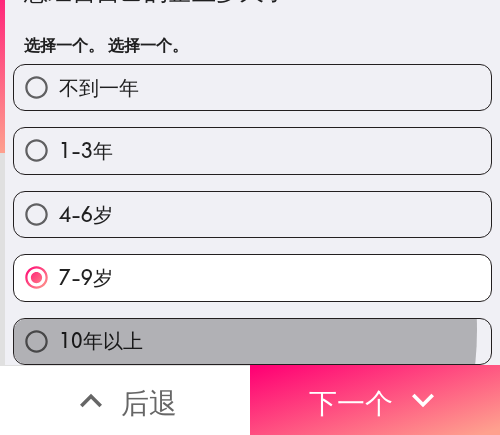 click on "10年以上" at bounding box center [252, 341] 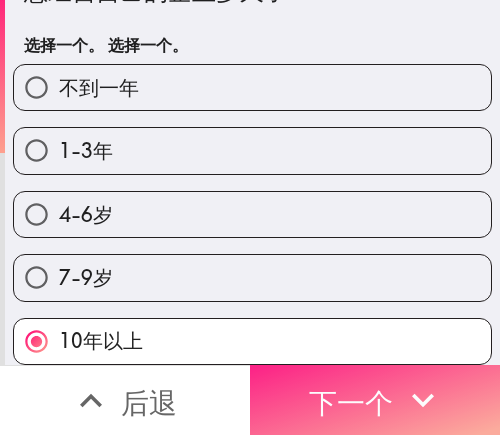 click 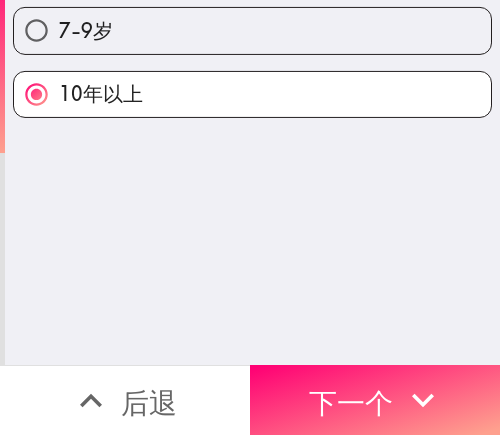 scroll, scrollTop: 0, scrollLeft: 0, axis: both 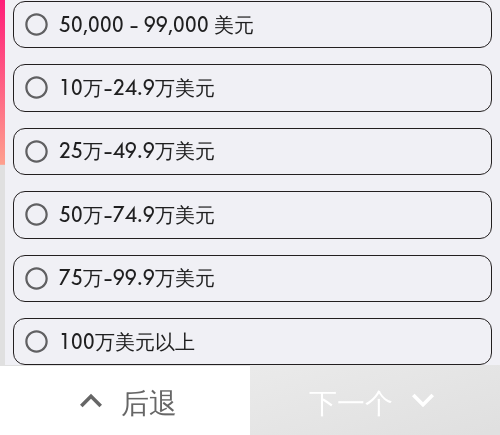 click on "10万-24.9万美元" at bounding box center [137, 87] 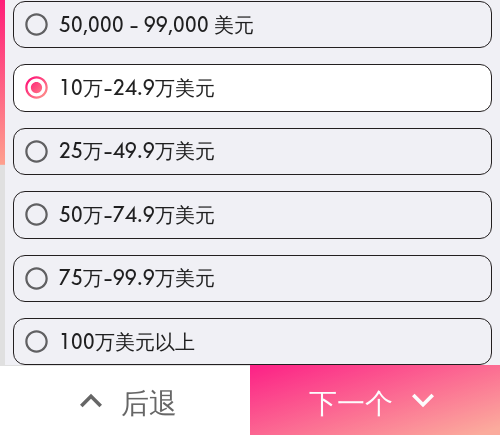 click on "下一个" at bounding box center (375, 400) 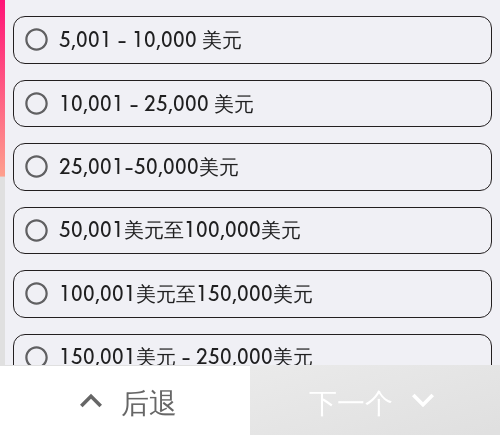 scroll, scrollTop: 86, scrollLeft: 0, axis: vertical 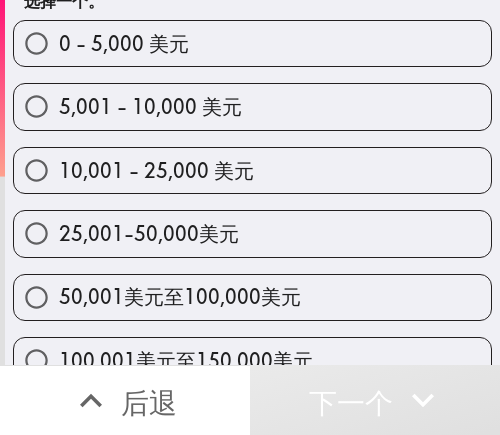 click on "50,001美元至100,000美元" at bounding box center [180, 296] 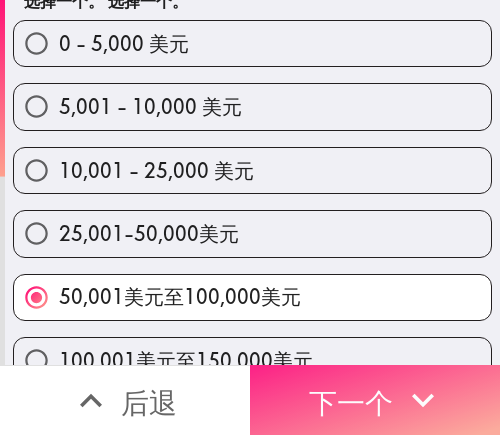 click on "下一个" at bounding box center [375, 400] 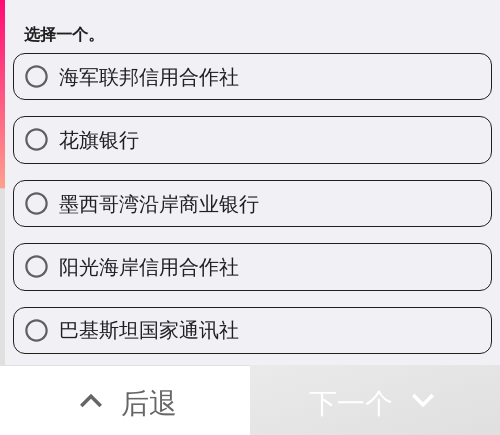 scroll, scrollTop: 153, scrollLeft: 0, axis: vertical 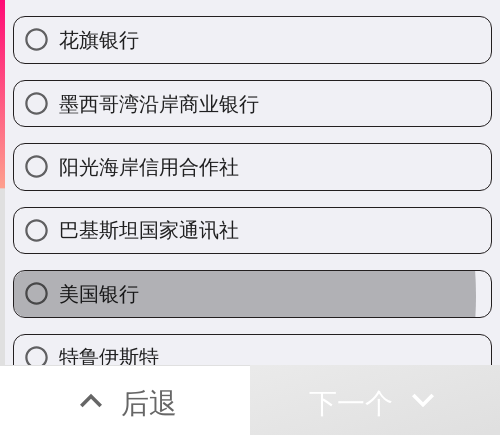 click on "美国银行" at bounding box center [99, 293] 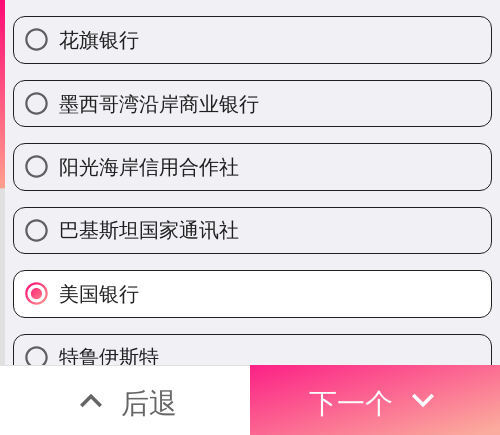click on "下一个" at bounding box center (351, 402) 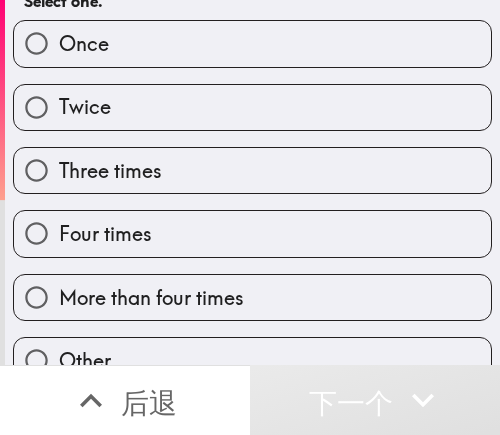 scroll, scrollTop: 0, scrollLeft: 0, axis: both 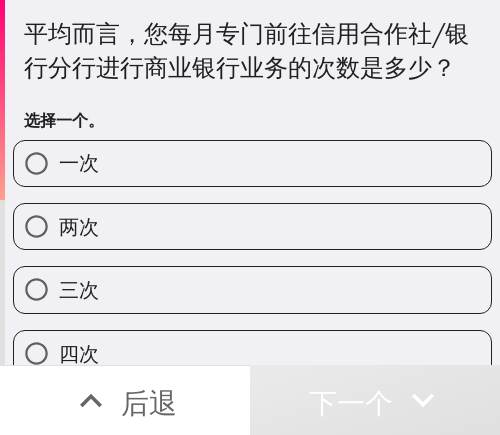 click on "两次" at bounding box center (252, 226) 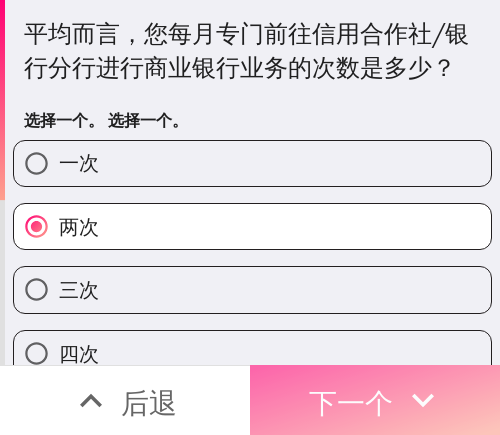 click on "下一个" at bounding box center [375, 400] 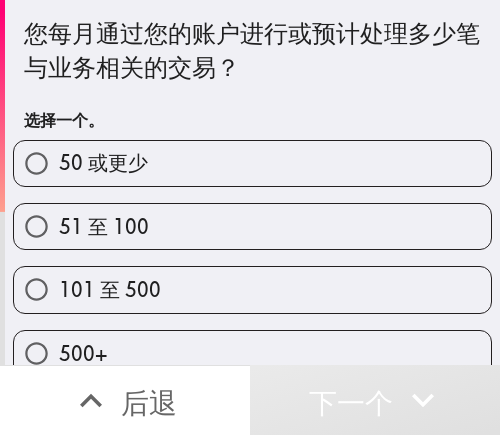 click on "50 或更少" at bounding box center [252, 163] 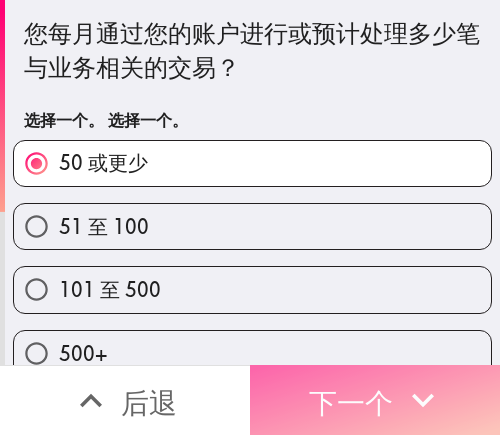 click on "下一个" at bounding box center [351, 402] 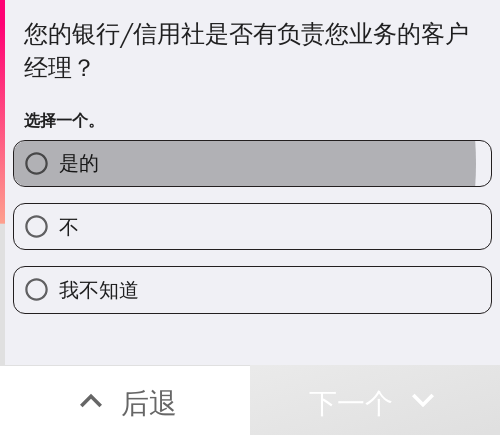 click on "是的" at bounding box center (252, 163) 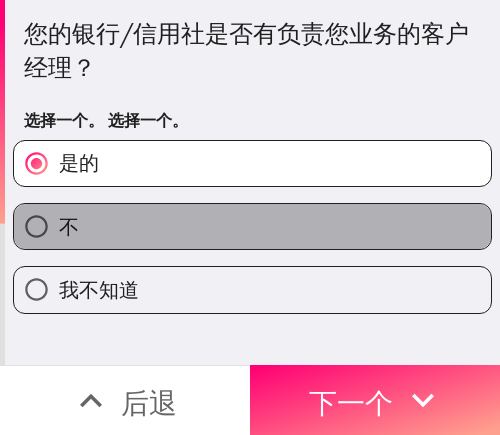 click on "不" at bounding box center [252, 226] 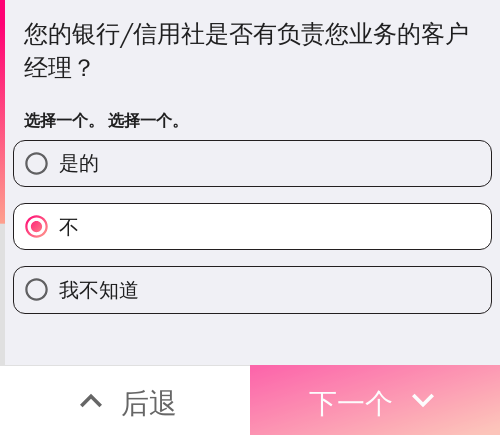 click on "下一个" at bounding box center [351, 402] 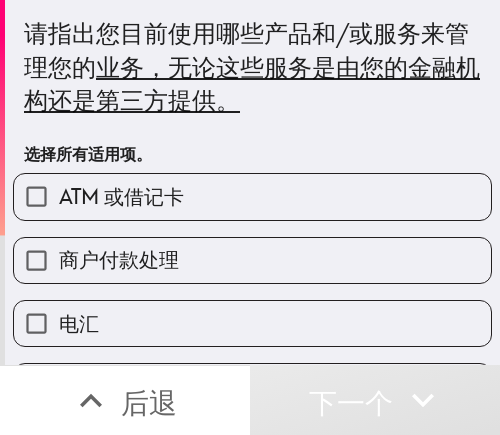 click on "ATM 或借记卡" at bounding box center [252, 196] 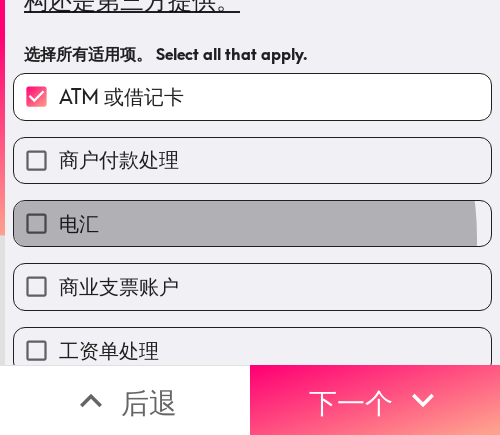 click on "电汇" at bounding box center [252, 223] 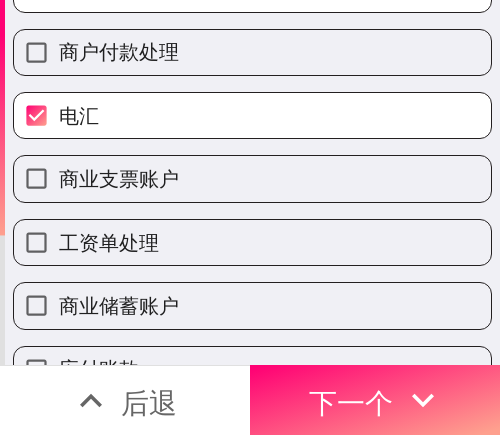 scroll, scrollTop: 400, scrollLeft: 0, axis: vertical 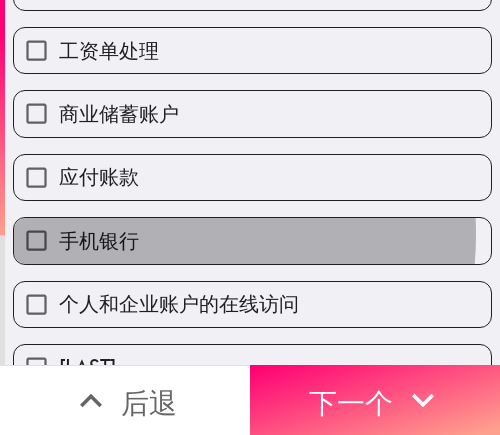 click on "手机银行" at bounding box center [252, 240] 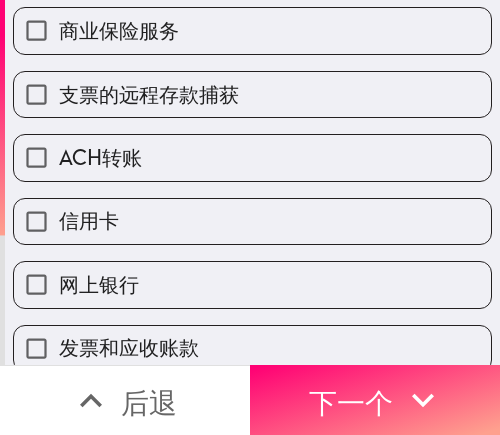 click on "信用卡" at bounding box center [252, 221] 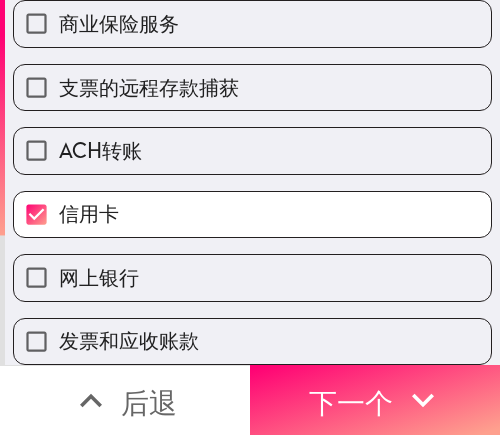 scroll, scrollTop: 824, scrollLeft: 0, axis: vertical 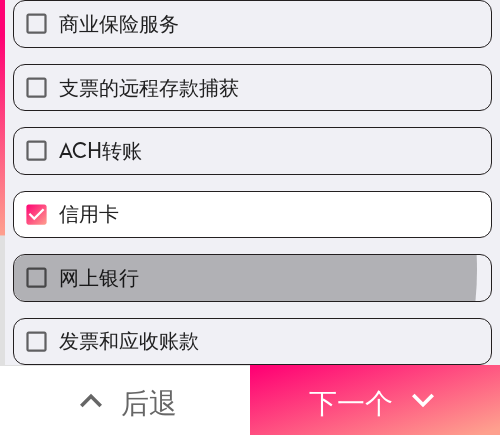 click on "网上银行" at bounding box center [252, 277] 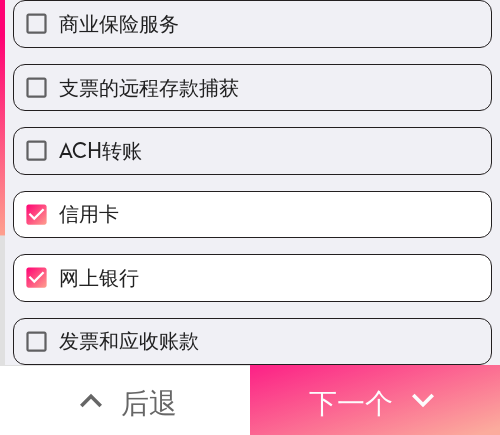 click on "下一个" at bounding box center [351, 402] 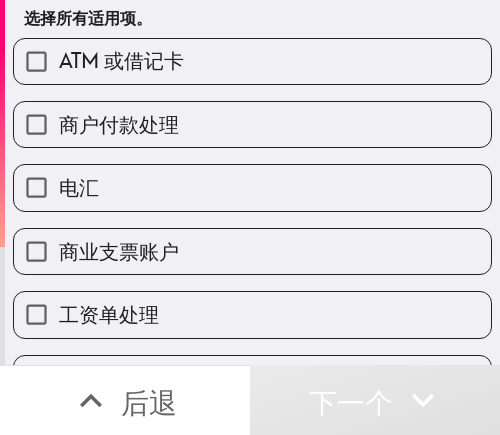 scroll, scrollTop: 200, scrollLeft: 0, axis: vertical 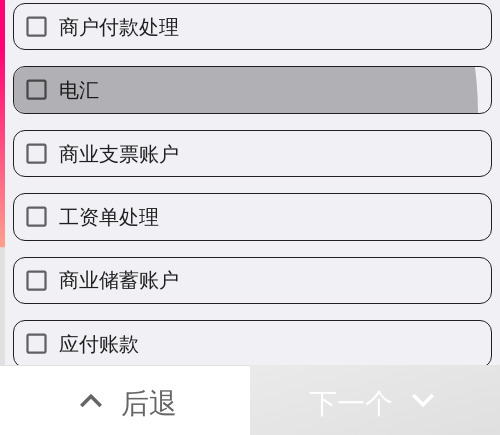 click on "电汇" at bounding box center [252, 89] 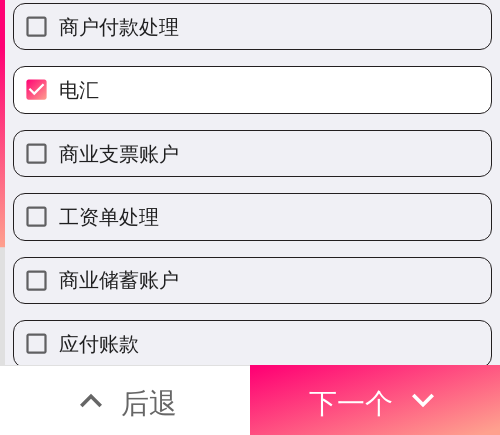 drag, startPoint x: 132, startPoint y: 148, endPoint x: 132, endPoint y: 225, distance: 77 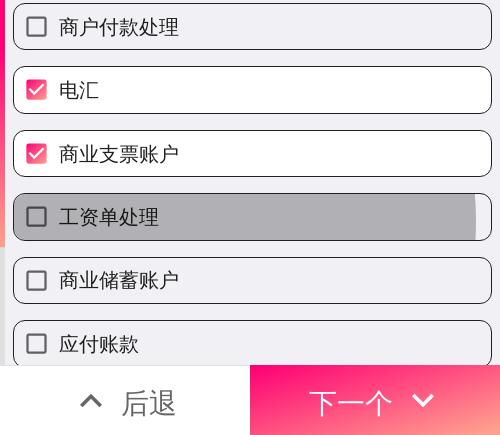 click on "工资单处理" at bounding box center [109, 216] 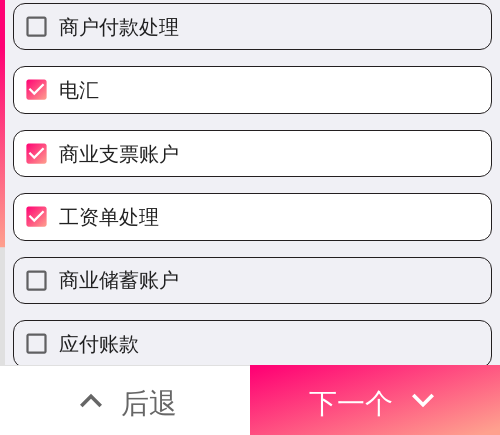 click on "工资单处理" at bounding box center (252, 216) 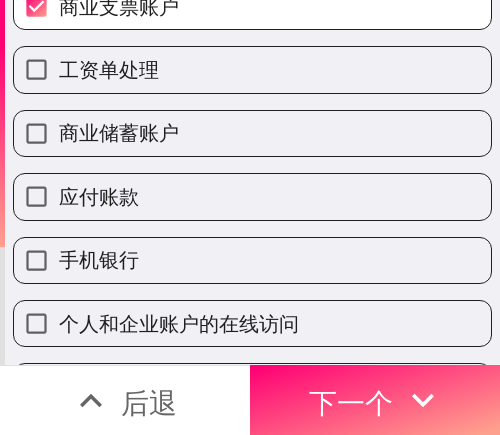 scroll, scrollTop: 500, scrollLeft: 0, axis: vertical 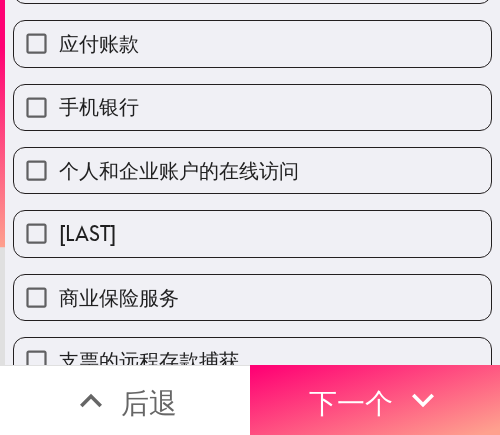 click on "个人和企业账户的在线访问" at bounding box center [179, 170] 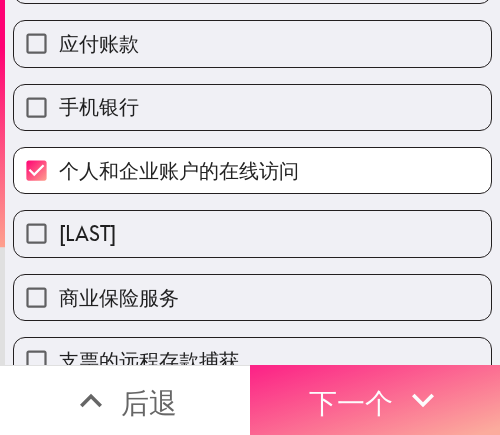 click on "下一个" at bounding box center (351, 400) 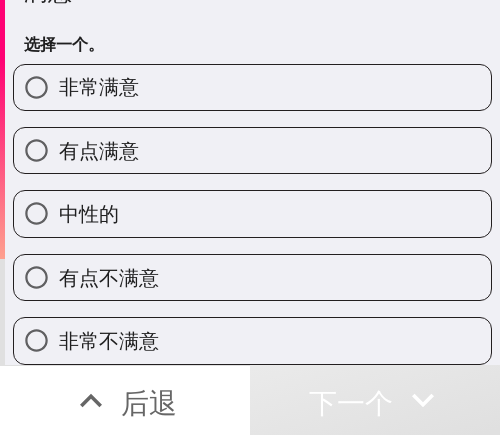 scroll, scrollTop: 92, scrollLeft: 0, axis: vertical 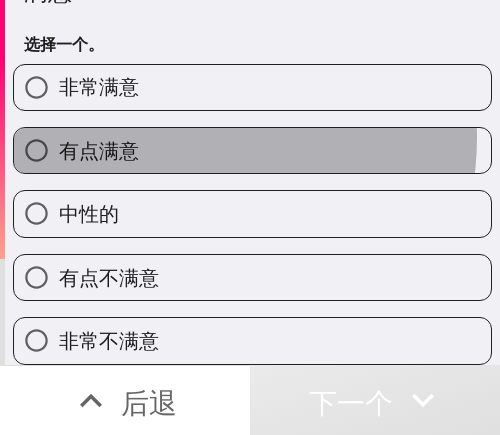 click on "有点满意" at bounding box center [252, 150] 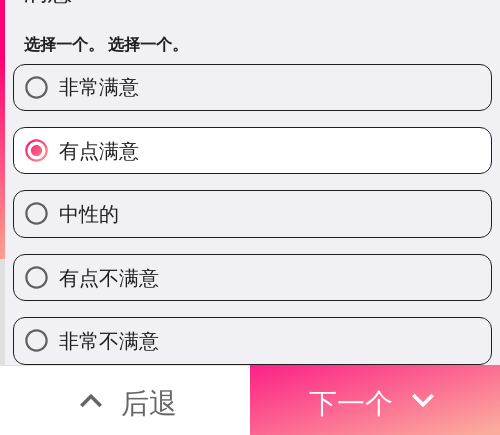 click on "下一个" at bounding box center (351, 402) 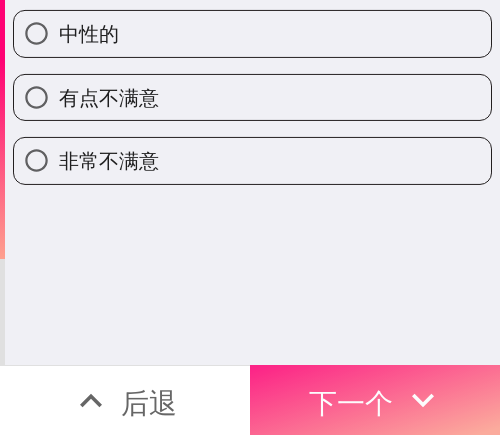 scroll, scrollTop: 0, scrollLeft: 0, axis: both 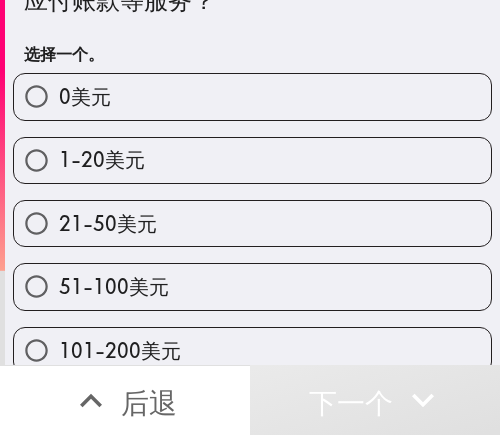 click on "51-100美元" at bounding box center [114, 286] 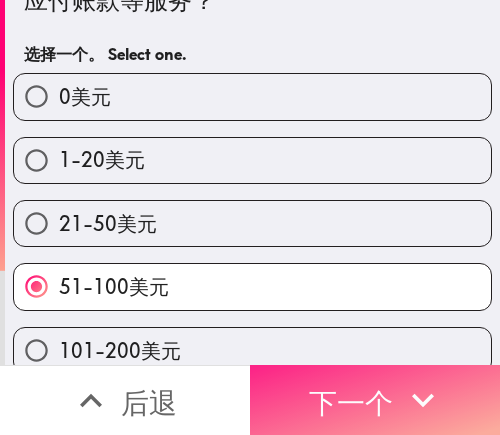 click on "下一个" at bounding box center (351, 402) 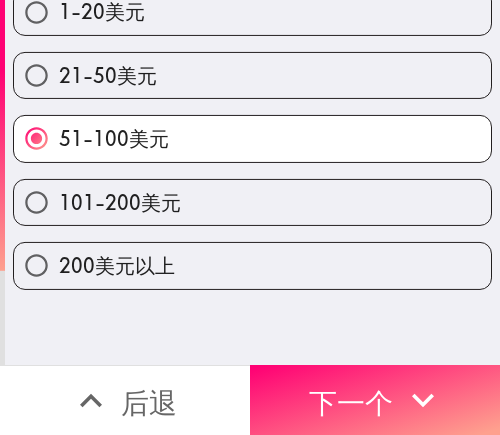 scroll, scrollTop: 0, scrollLeft: 0, axis: both 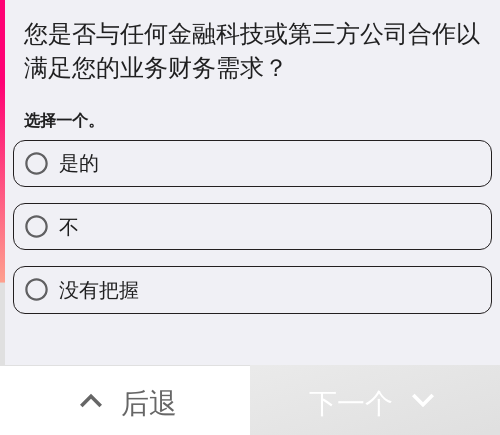 click on "不" at bounding box center (252, 226) 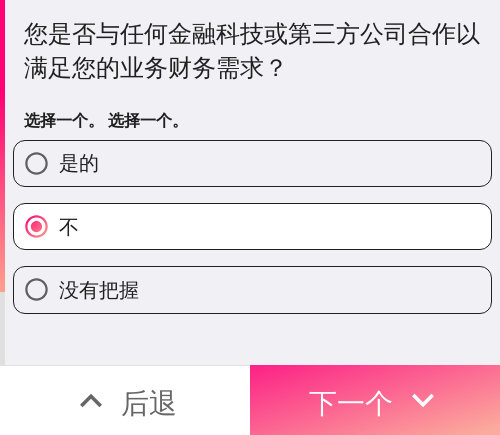 click on "下一个" at bounding box center (375, 400) 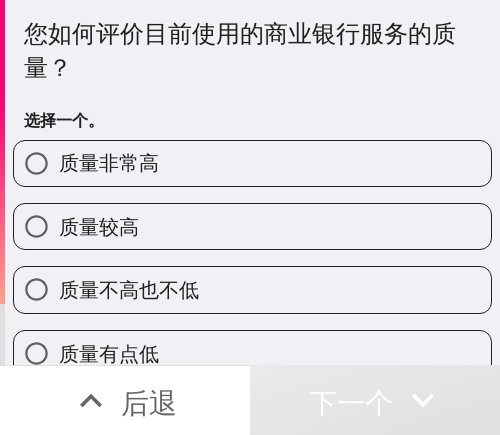 drag, startPoint x: 246, startPoint y: 237, endPoint x: 216, endPoint y: 237, distance: 30 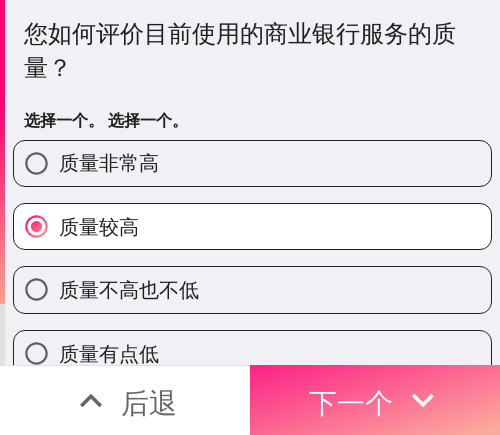 click on "下一个" at bounding box center (351, 402) 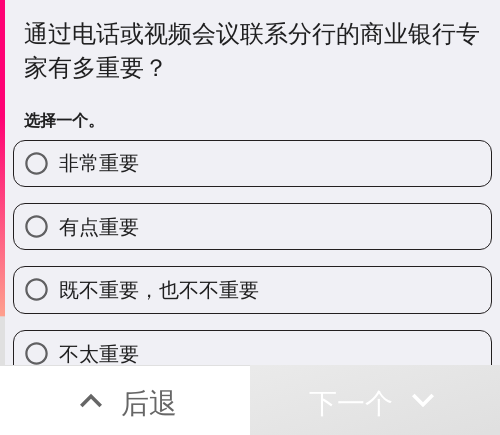 click on "有点重要" at bounding box center (252, 226) 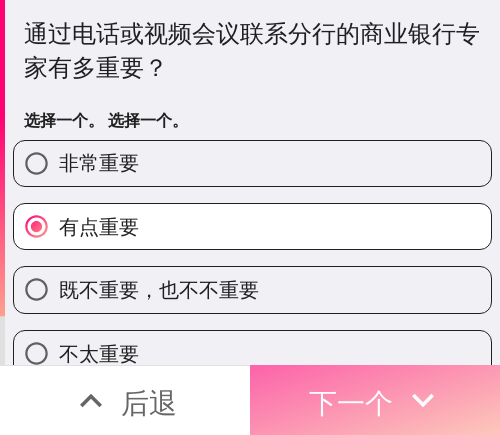 click on "下一个" at bounding box center [375, 400] 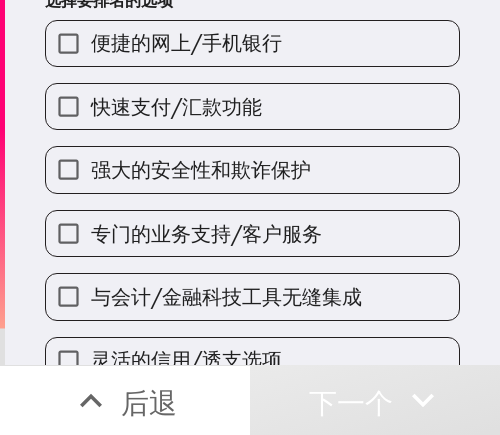 scroll, scrollTop: 200, scrollLeft: 0, axis: vertical 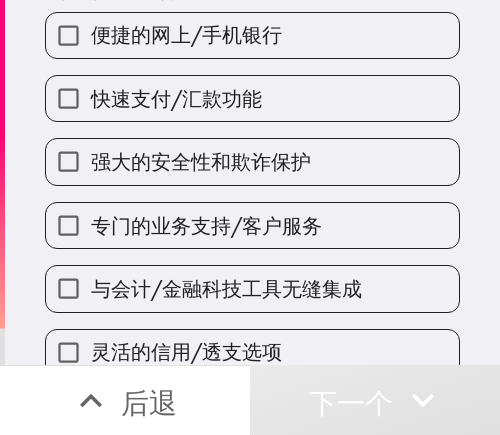 click on "强大的安全性和欺诈保护" at bounding box center (201, 161) 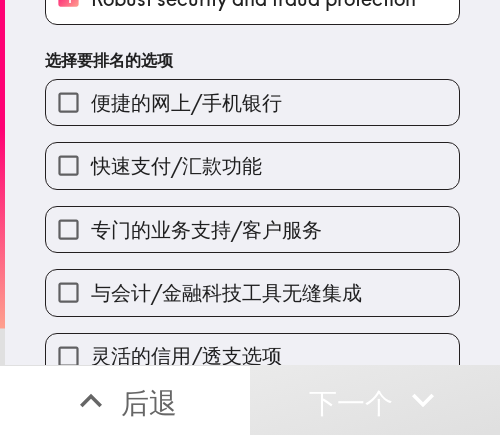 click on "专门的业务支持/客户服务" at bounding box center [206, 229] 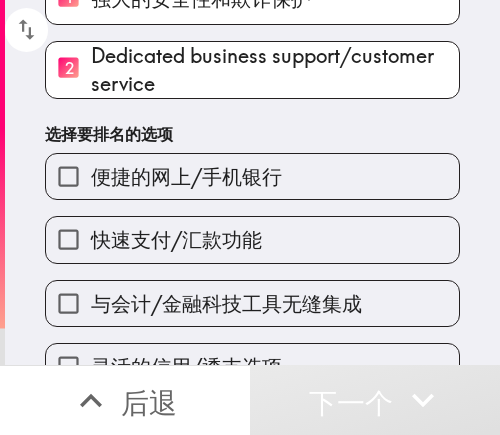 click on "便捷的网上/手机银行" at bounding box center [186, 176] 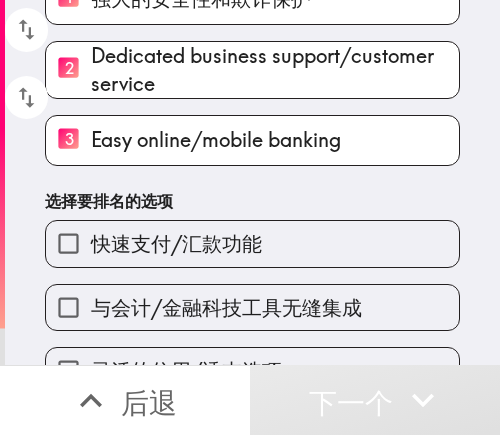 click on "快速支付/汇款功能" at bounding box center (176, 243) 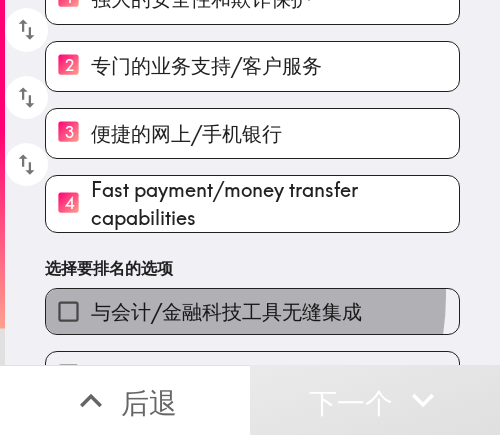 click on "与会计/金融科技工具无缝集成" at bounding box center [252, 311] 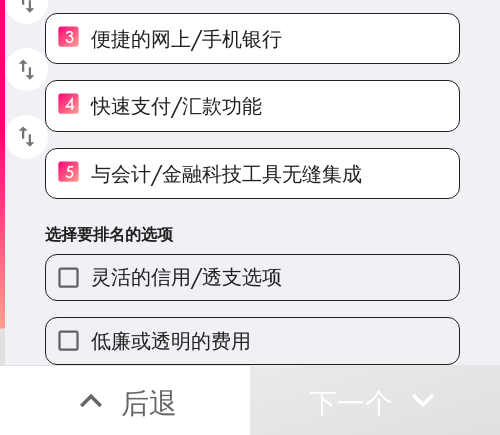scroll, scrollTop: 312, scrollLeft: 0, axis: vertical 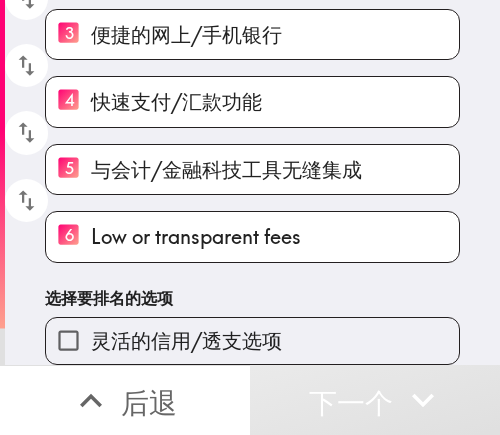 click on "请按重要性顺序对以下商业银行功能进行排序（1 = 最重要，7 = 最不重要）： 对你的第一选择进行排序。   对每个选项进行排序。 1 强大的安全性和欺诈保护 2 专门的业务支持/客户服务 3 便捷的网上/手机银行 4 快速支付/汇款功能 5 与会计/金融科技工具无缝集成 6 Low or transparent fees 选择要排名的选项 灵活的信用/透支选项" at bounding box center [252, 33] 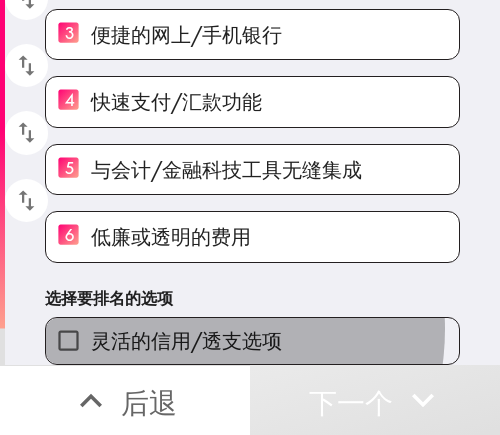 click on "灵活的信用/透支选项" at bounding box center [186, 340] 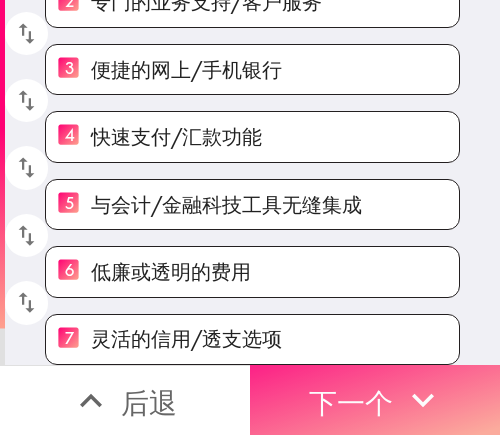 click 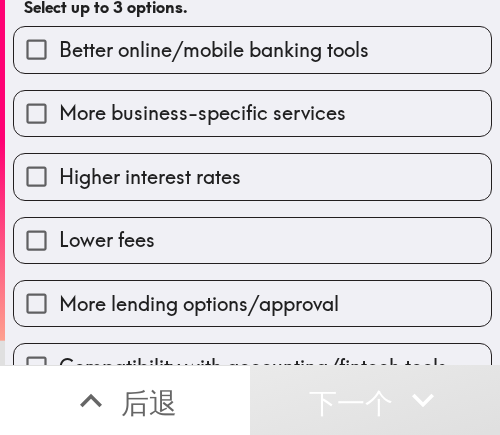 scroll, scrollTop: 147, scrollLeft: 0, axis: vertical 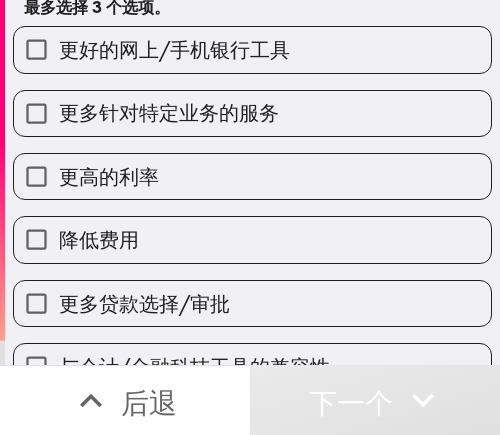 drag, startPoint x: 126, startPoint y: 295, endPoint x: 128, endPoint y: 279, distance: 16.124516 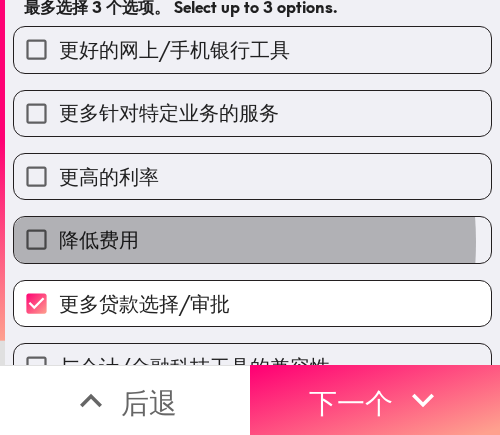 drag, startPoint x: 128, startPoint y: 242, endPoint x: 155, endPoint y: 166, distance: 80.65358 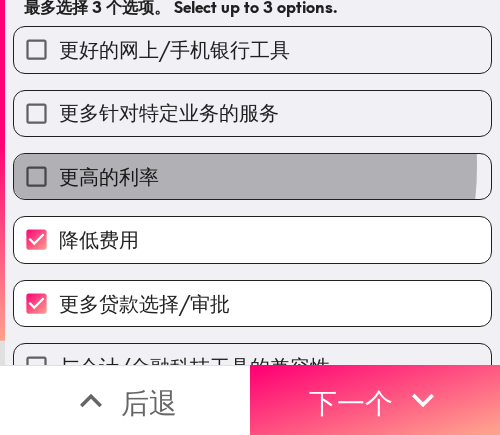 click on "更高的利率" at bounding box center (252, 176) 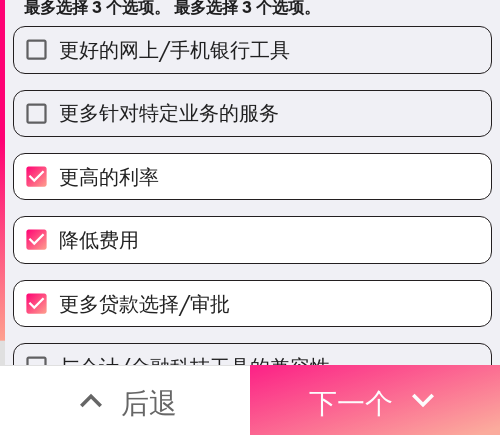 click on "下一个" at bounding box center (375, 400) 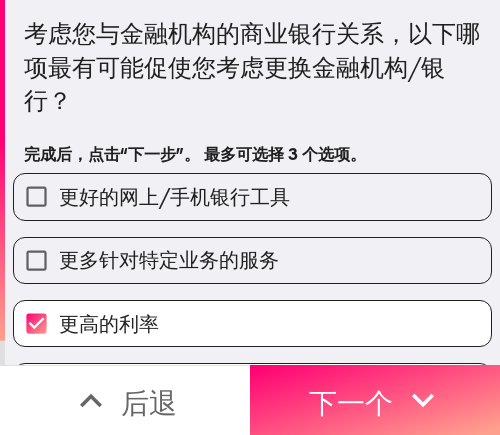 scroll, scrollTop: 0, scrollLeft: 0, axis: both 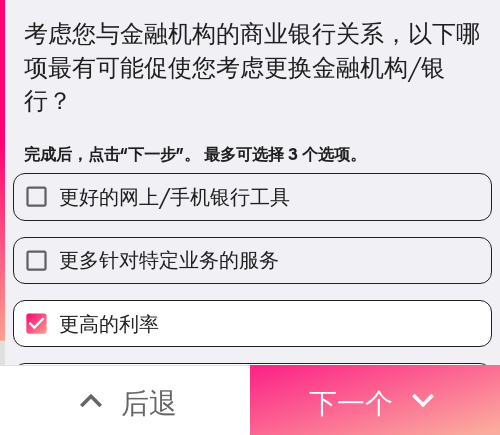 drag, startPoint x: 401, startPoint y: 384, endPoint x: 326, endPoint y: 384, distance: 75 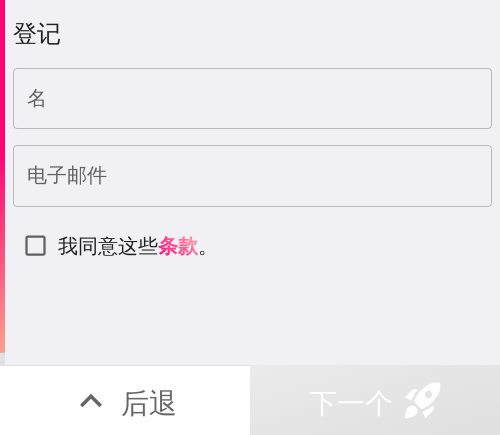 click on "名" at bounding box center (252, 99) 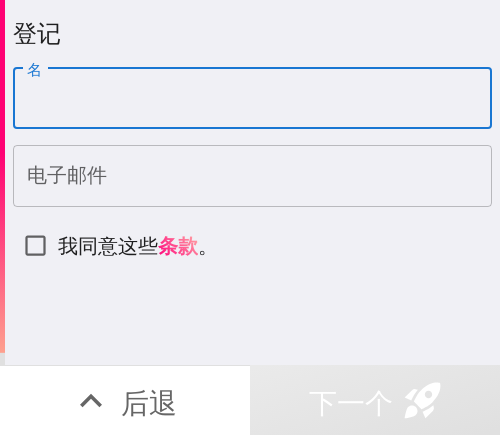 paste on "[NAME]" 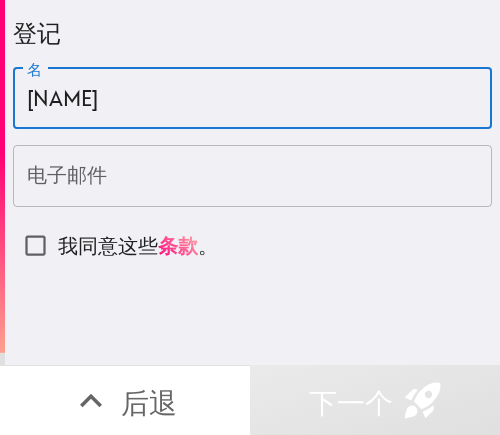 type on "[NAME]" 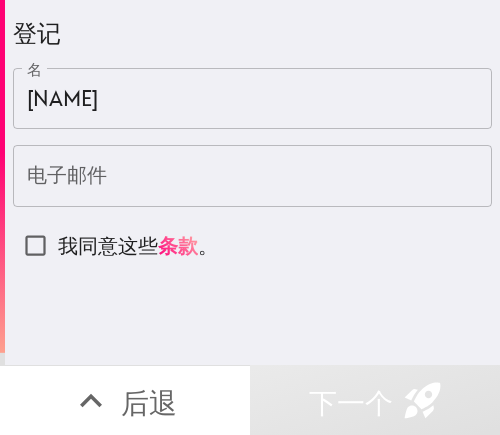 drag, startPoint x: 171, startPoint y: 169, endPoint x: 130, endPoint y: 186, distance: 44.38468 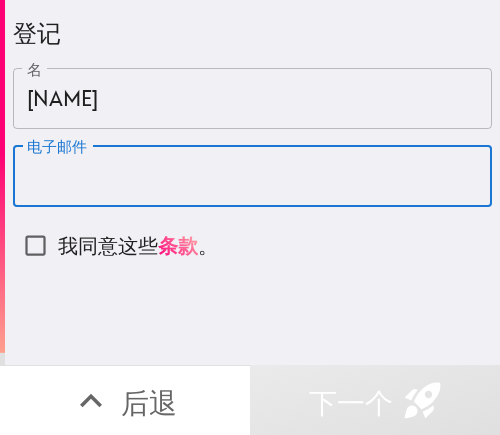 paste on "[EMAIL]" 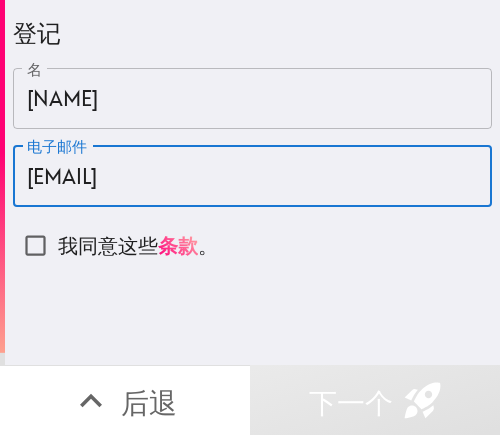 type on "[EMAIL]" 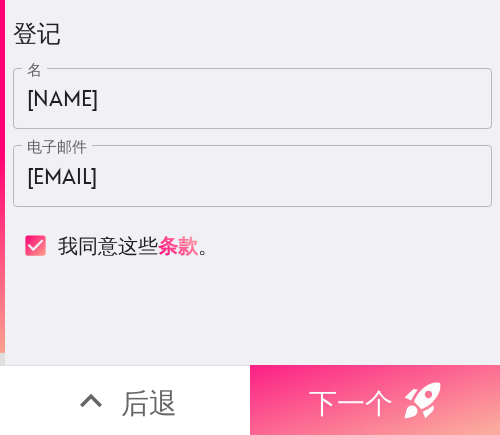 click on "下一个" at bounding box center [351, 402] 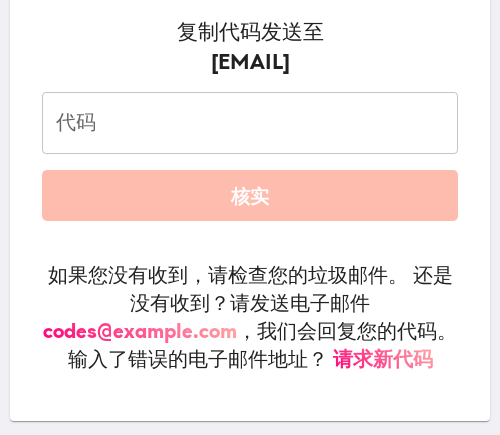 scroll, scrollTop: 300, scrollLeft: 0, axis: vertical 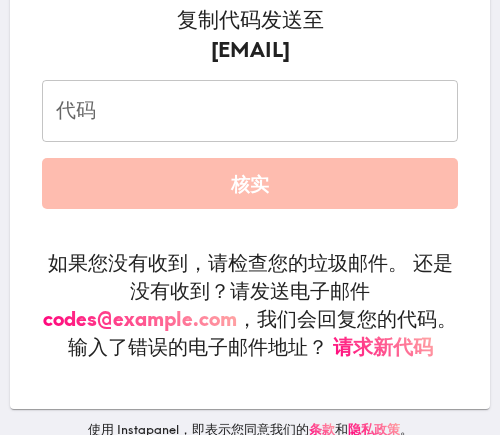 click on "代码" at bounding box center [250, 111] 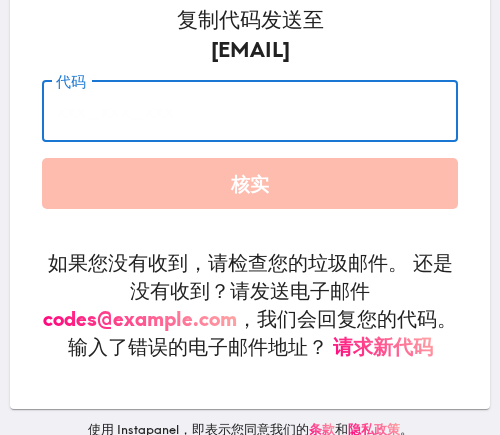 paste on "kpf_9a5_h3b" 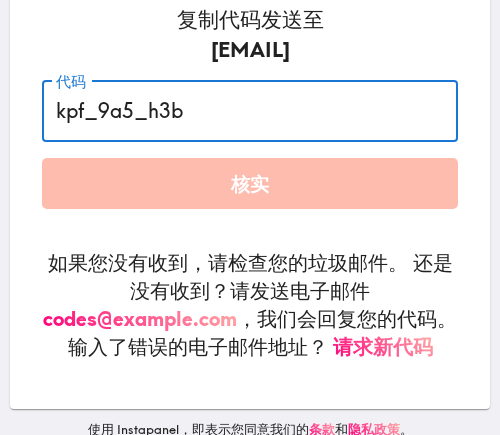 type on "kpf_9a5_h3b" 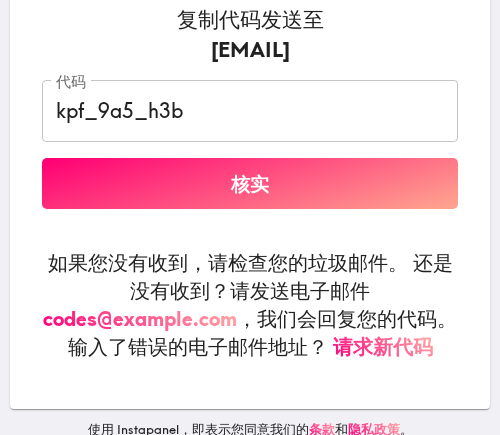 click on "核实" at bounding box center [250, 183] 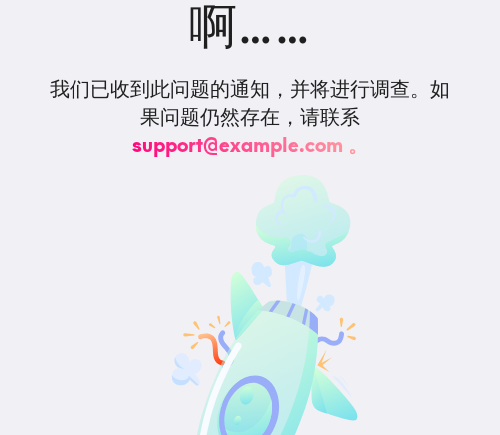 scroll, scrollTop: 198, scrollLeft: 0, axis: vertical 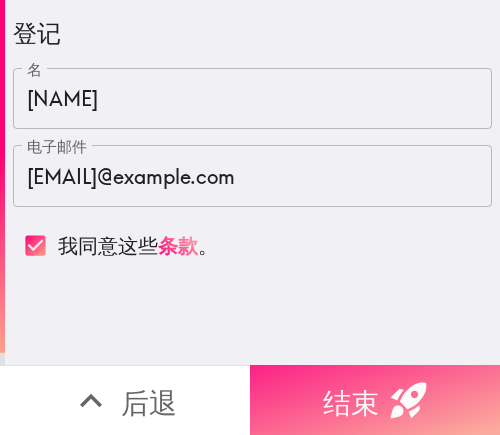 click on "结束" at bounding box center [351, 402] 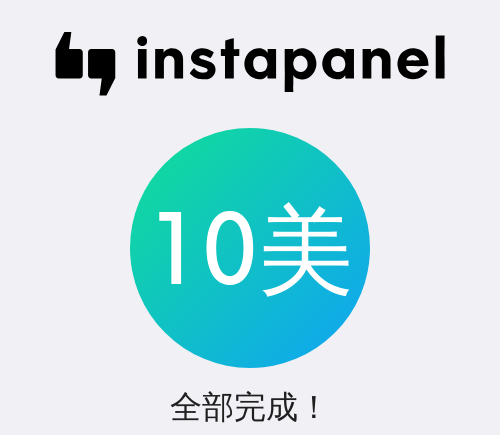 click on "10美元 全部完成！ 还有更多... 我们计划在接下来的 24 小时内审核您的回复。   您的回复获得批准后，我们会向您发送一封电子邮件，其中包含一个链接，您可以通过该链接领取 10 美元 奖励 并选择您的 支付方式 。 如果存在质量问题或需要对您的答案进行额外验证，我们可能会通过电子邮件要求您重新录制答案 - 请参阅我们的 回复指南 。" at bounding box center (250, 425) 